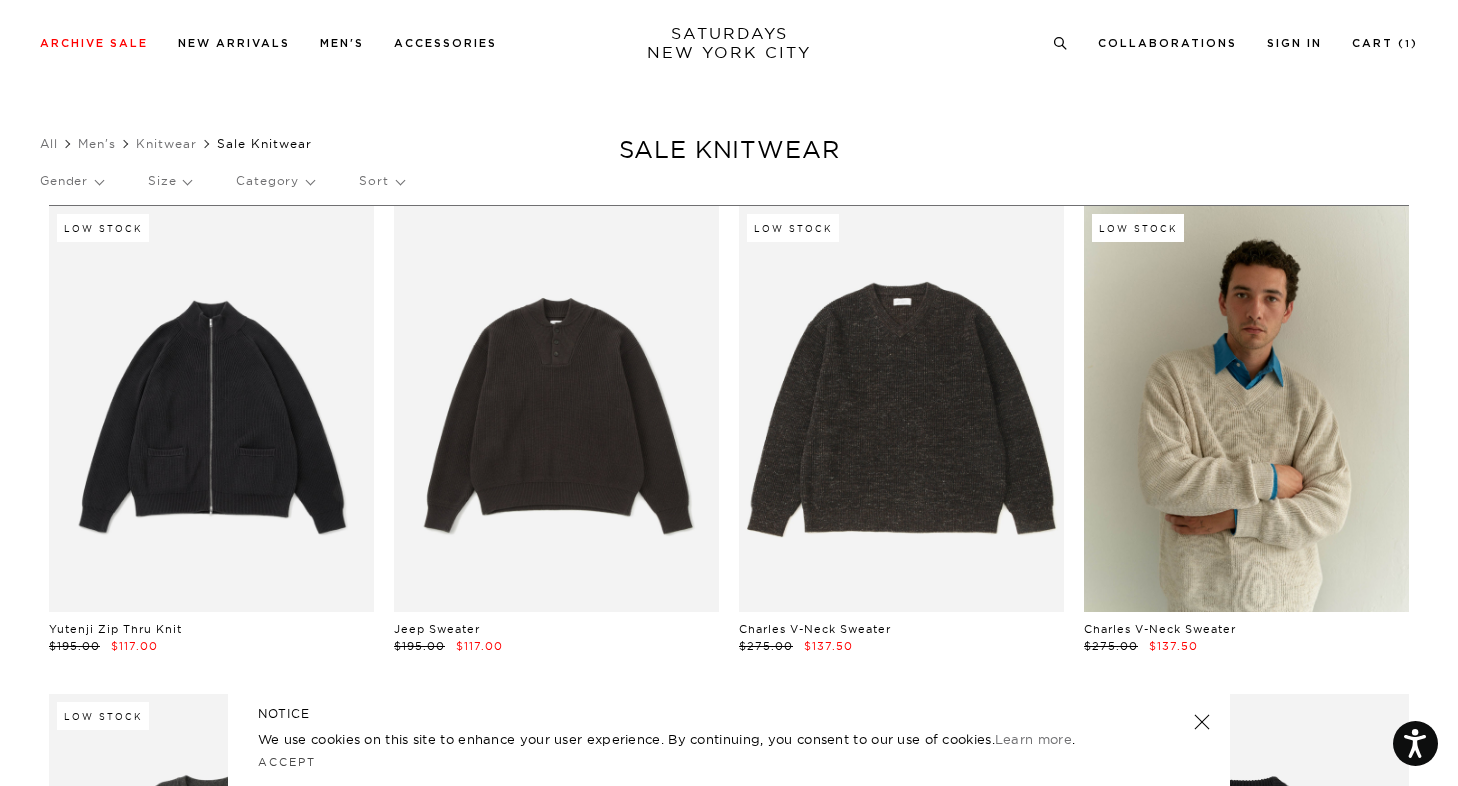 scroll, scrollTop: 1705, scrollLeft: 0, axis: vertical 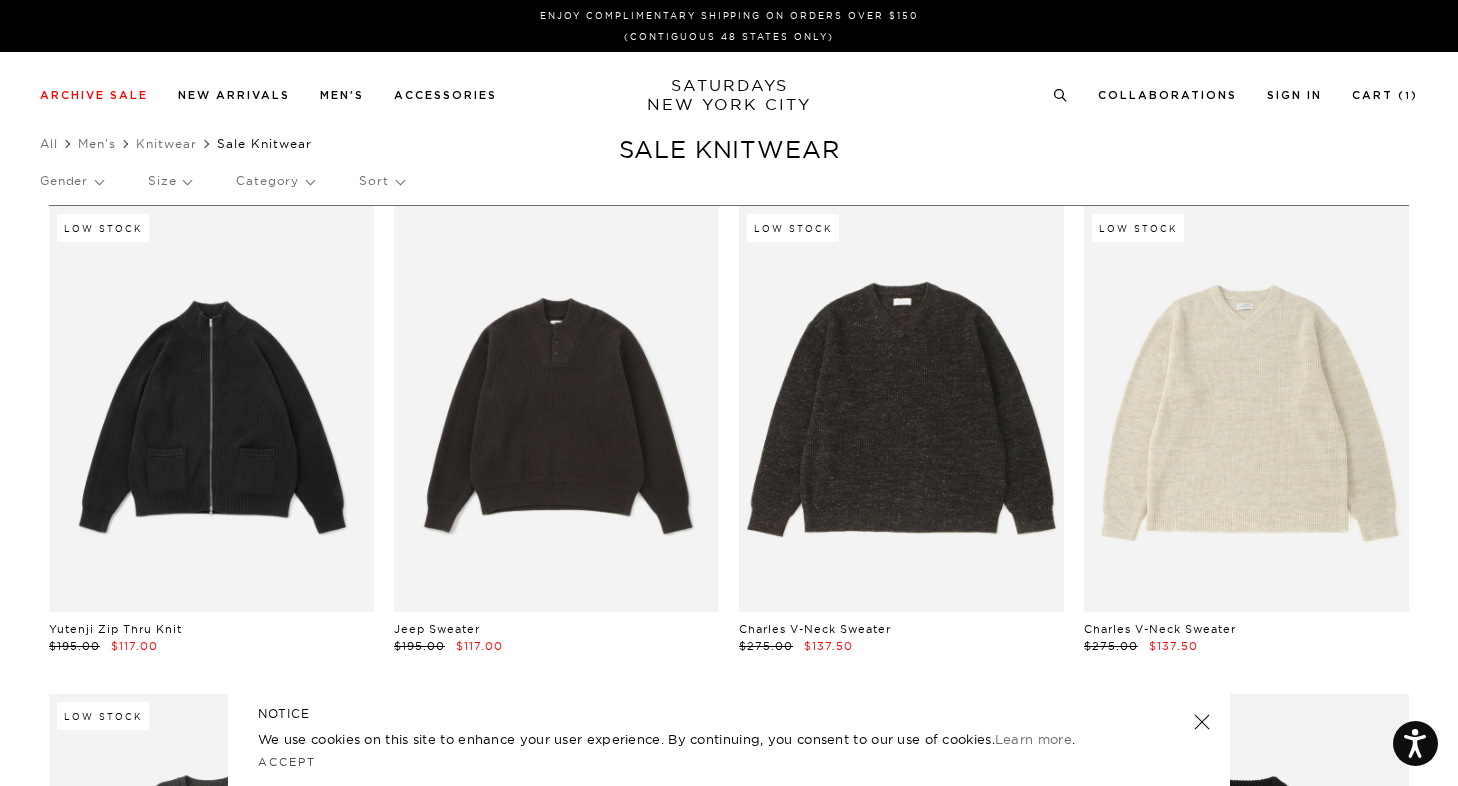 click at bounding box center (1246, 409) 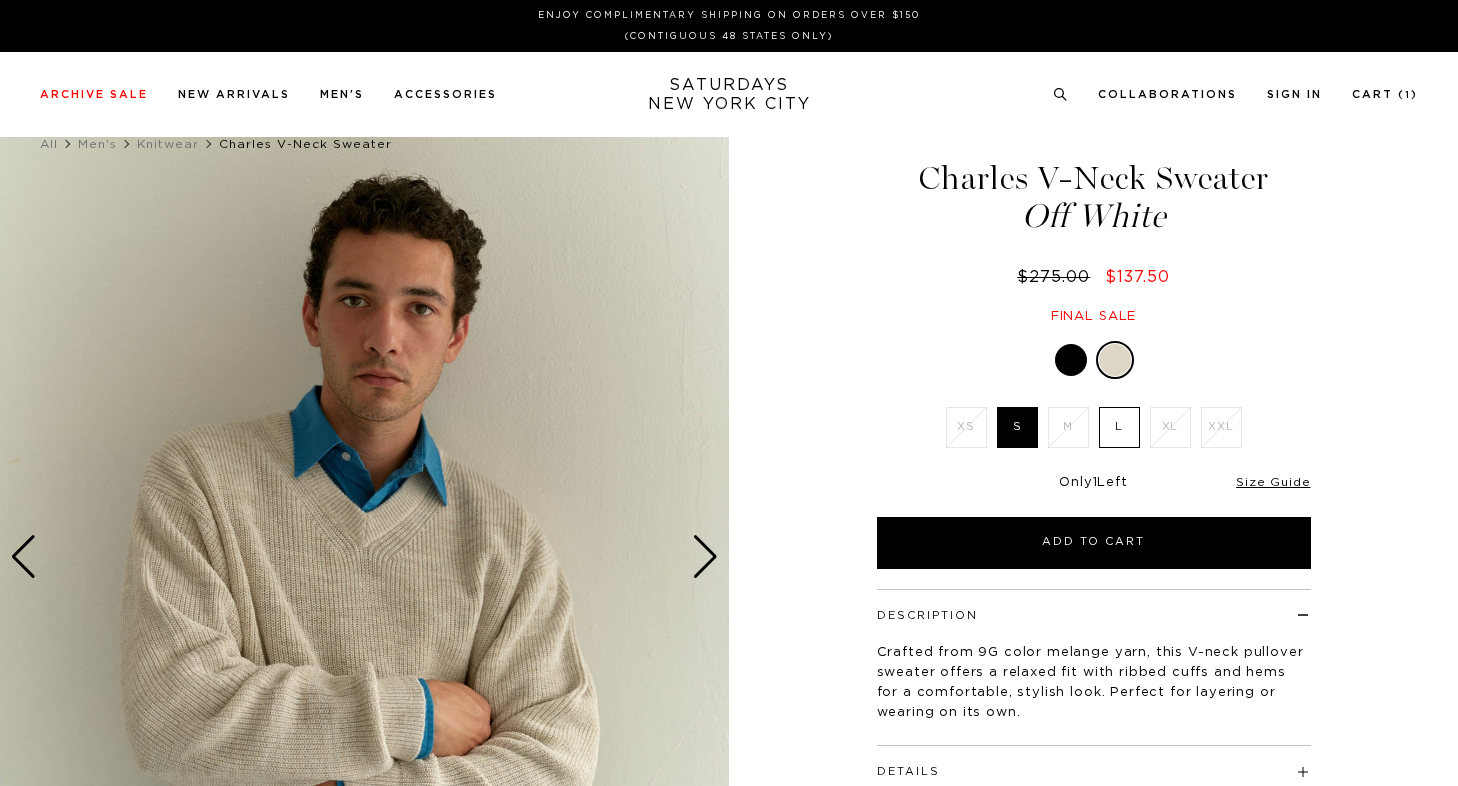 scroll, scrollTop: 0, scrollLeft: 0, axis: both 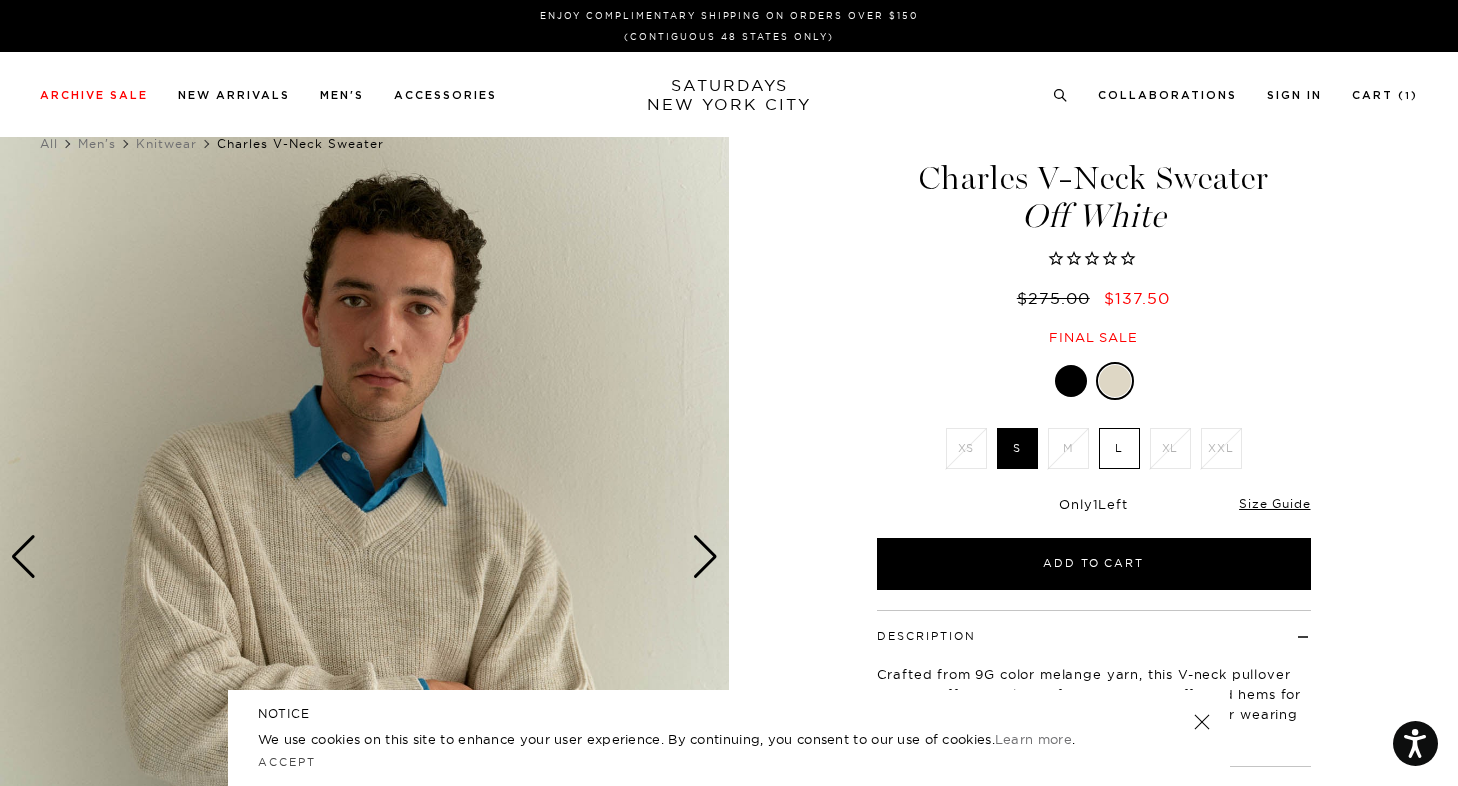 click on "Off White
XS
S
M
L
XL
XXL
XS S M" at bounding box center [1094, 476] 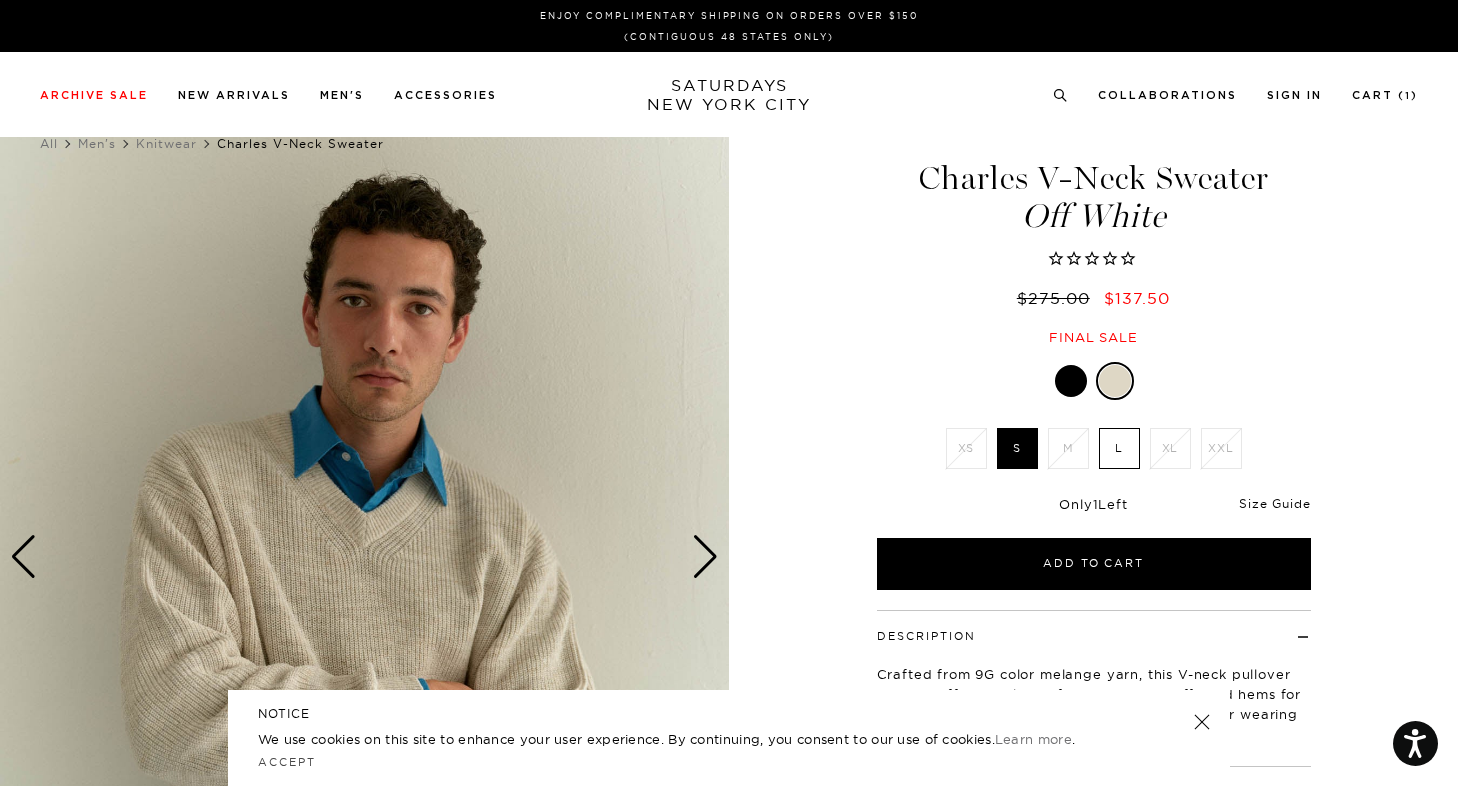 click on "Size Guide" at bounding box center (1274, 503) 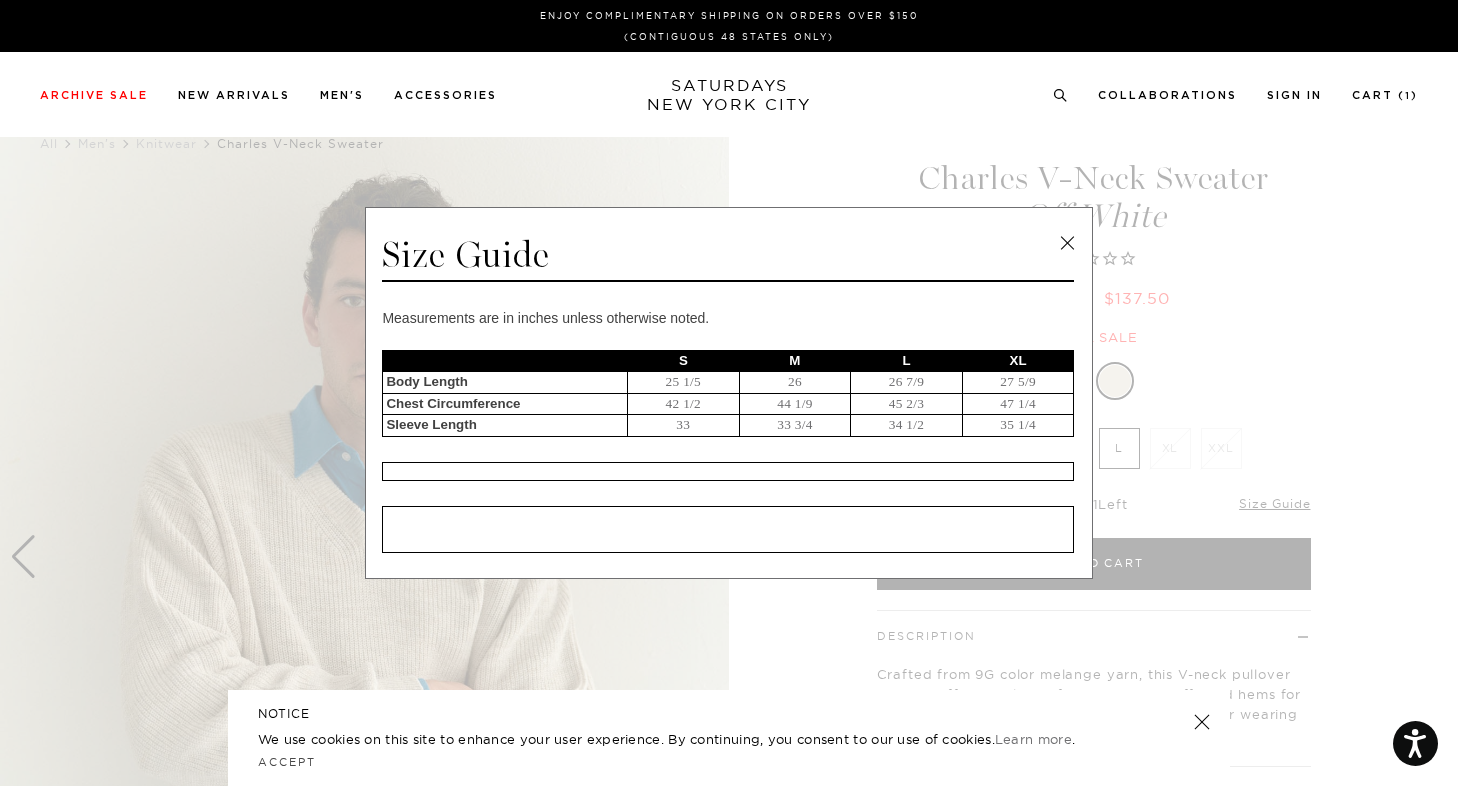 click at bounding box center [1067, 243] 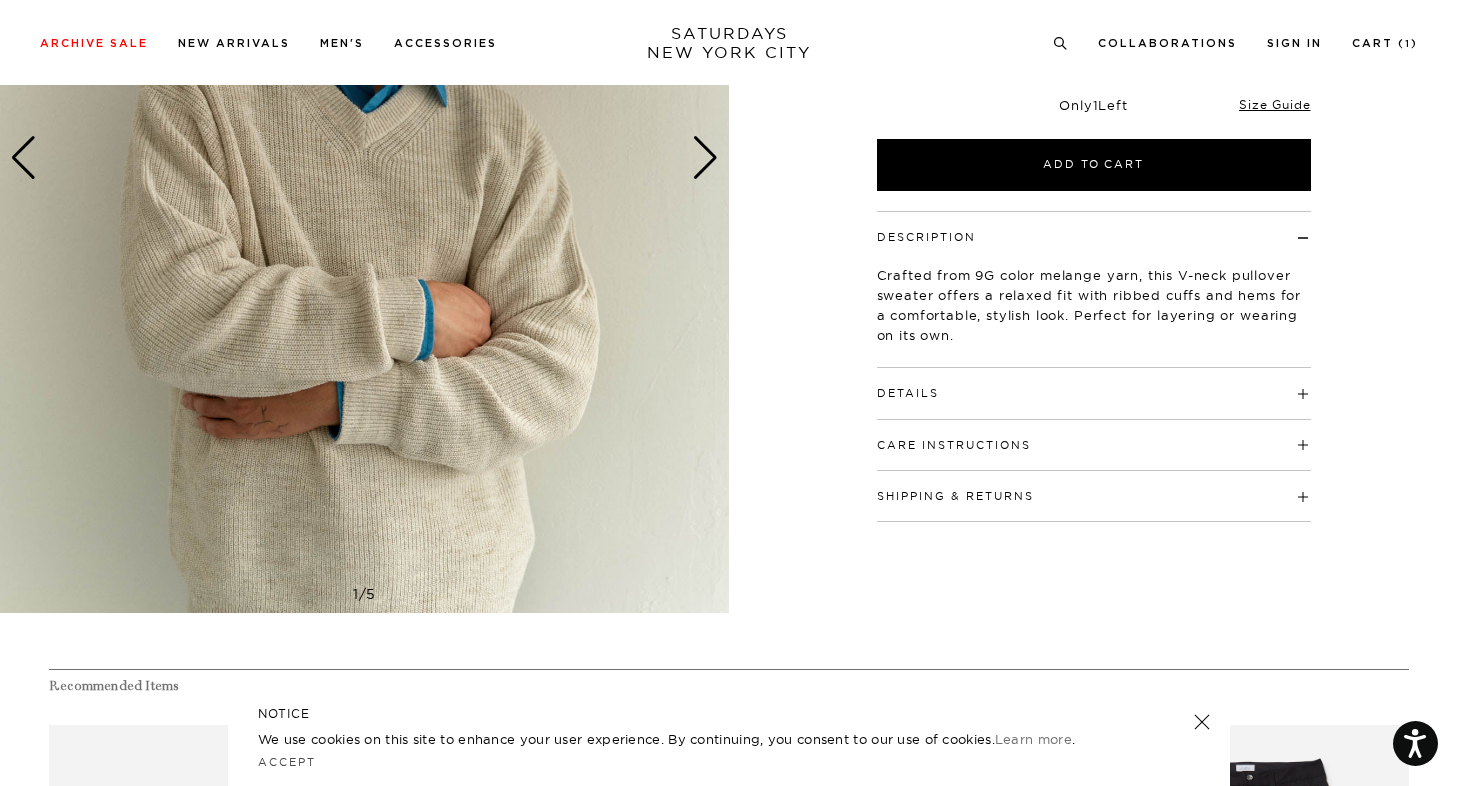 scroll, scrollTop: 281, scrollLeft: 0, axis: vertical 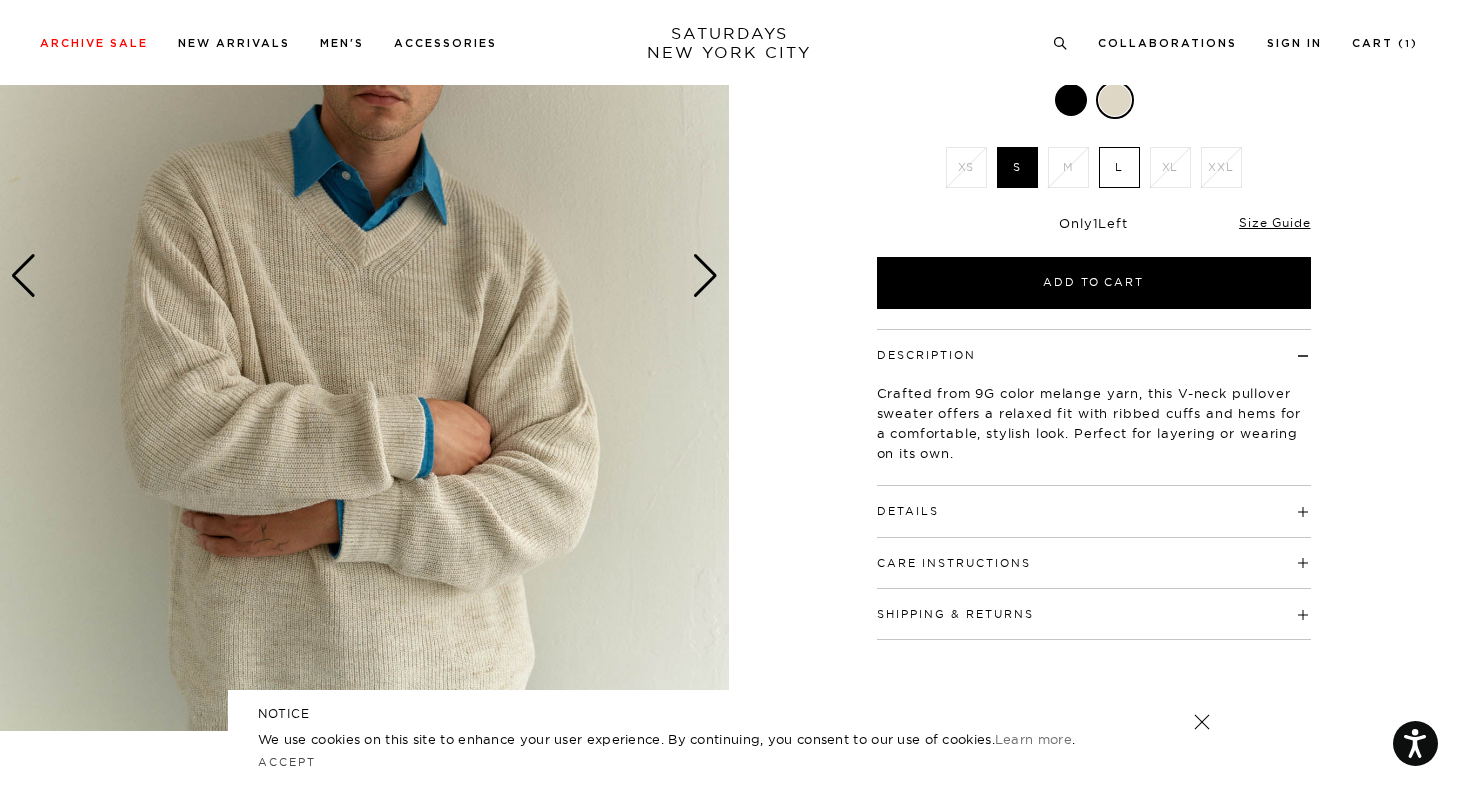 click at bounding box center (705, 276) 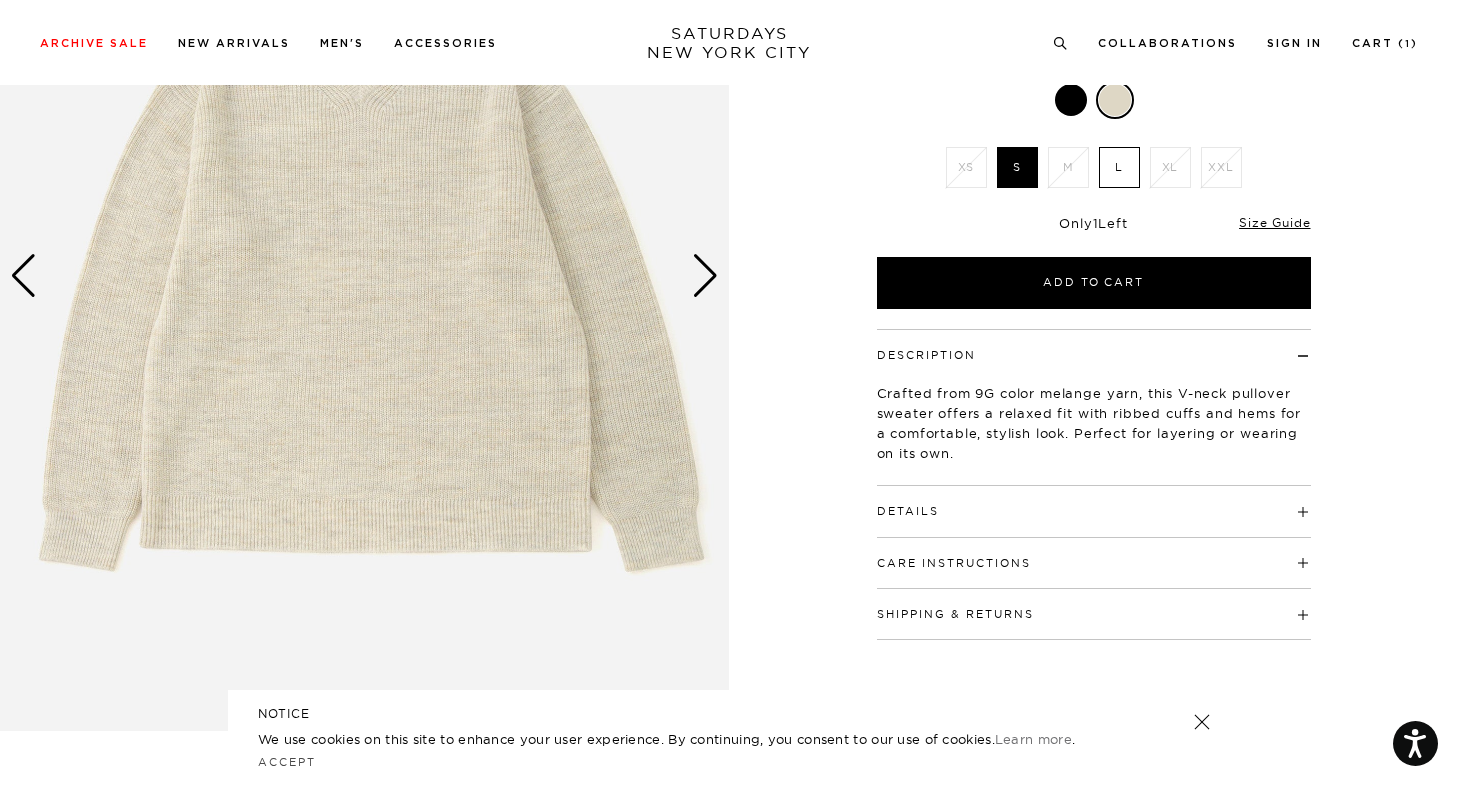 click at bounding box center (705, 276) 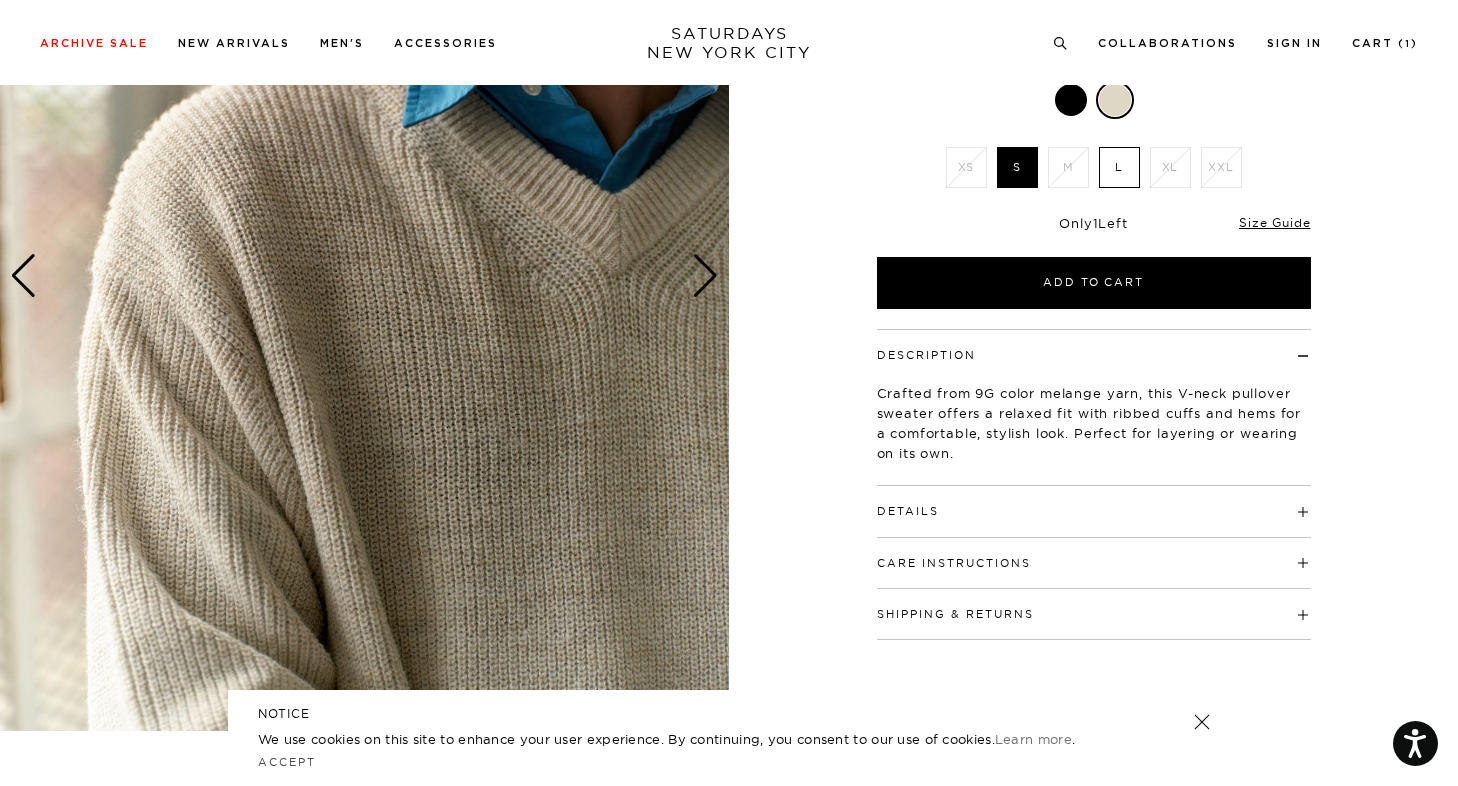 click at bounding box center (705, 276) 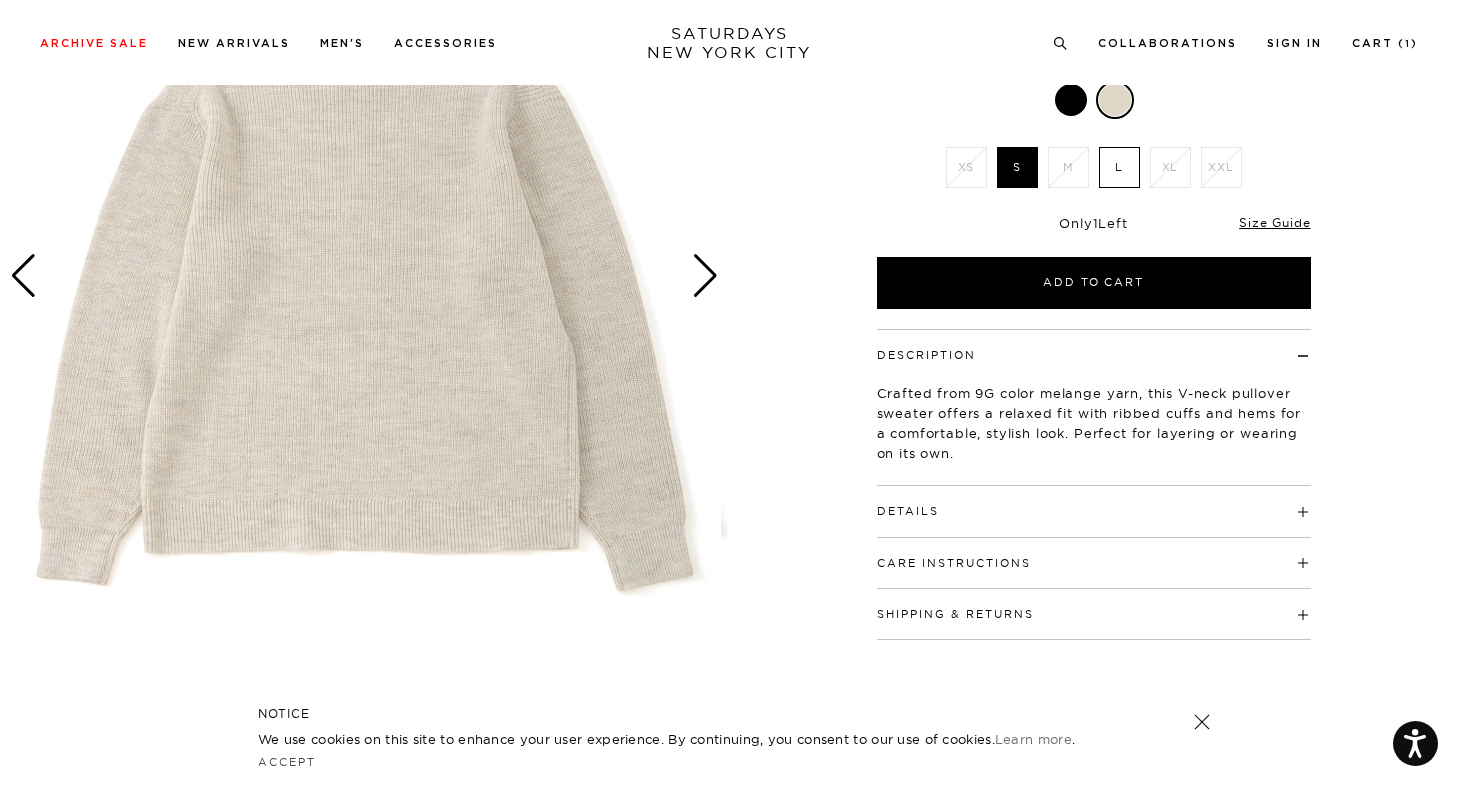 click at bounding box center [705, 276] 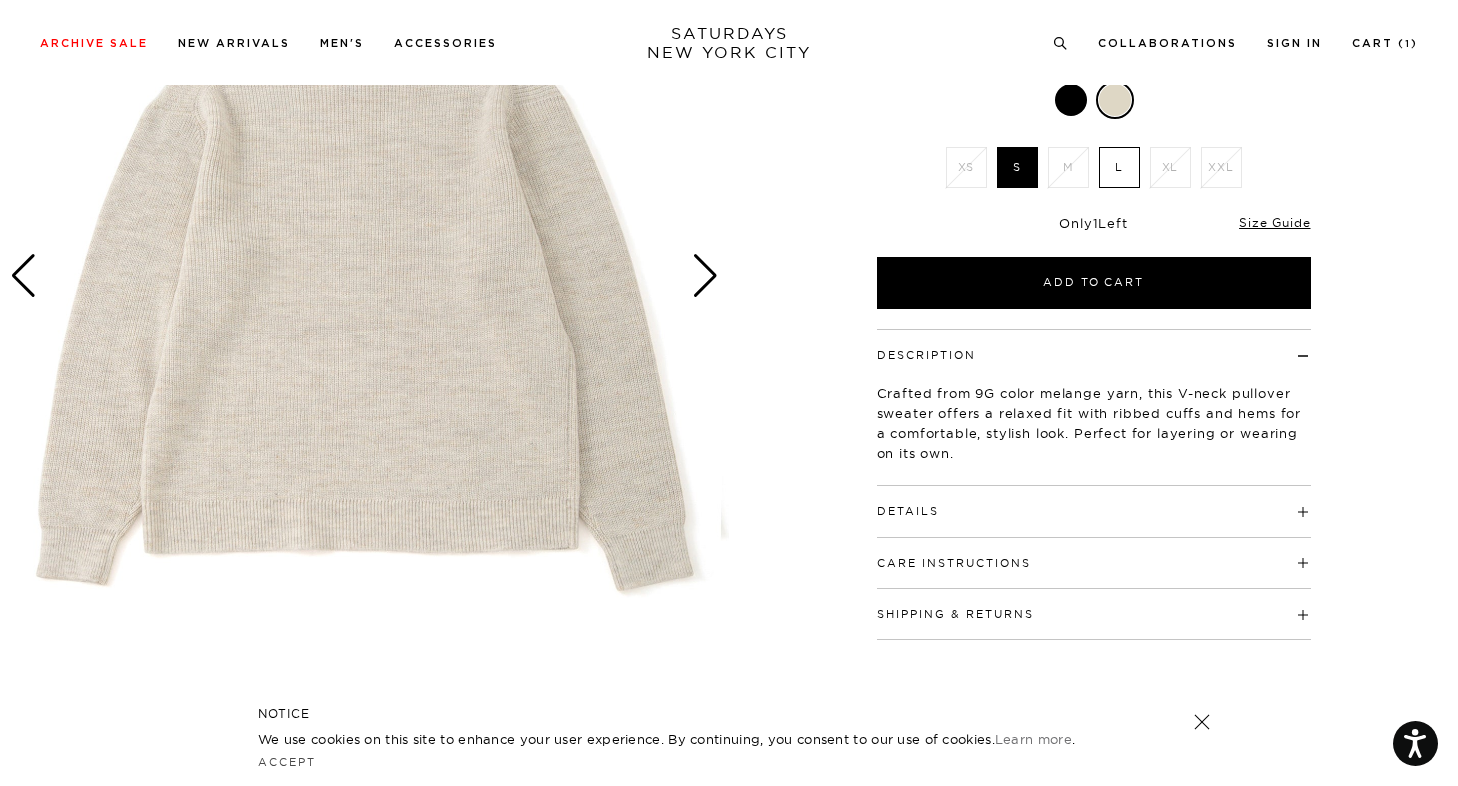 scroll, scrollTop: 0, scrollLeft: 0, axis: both 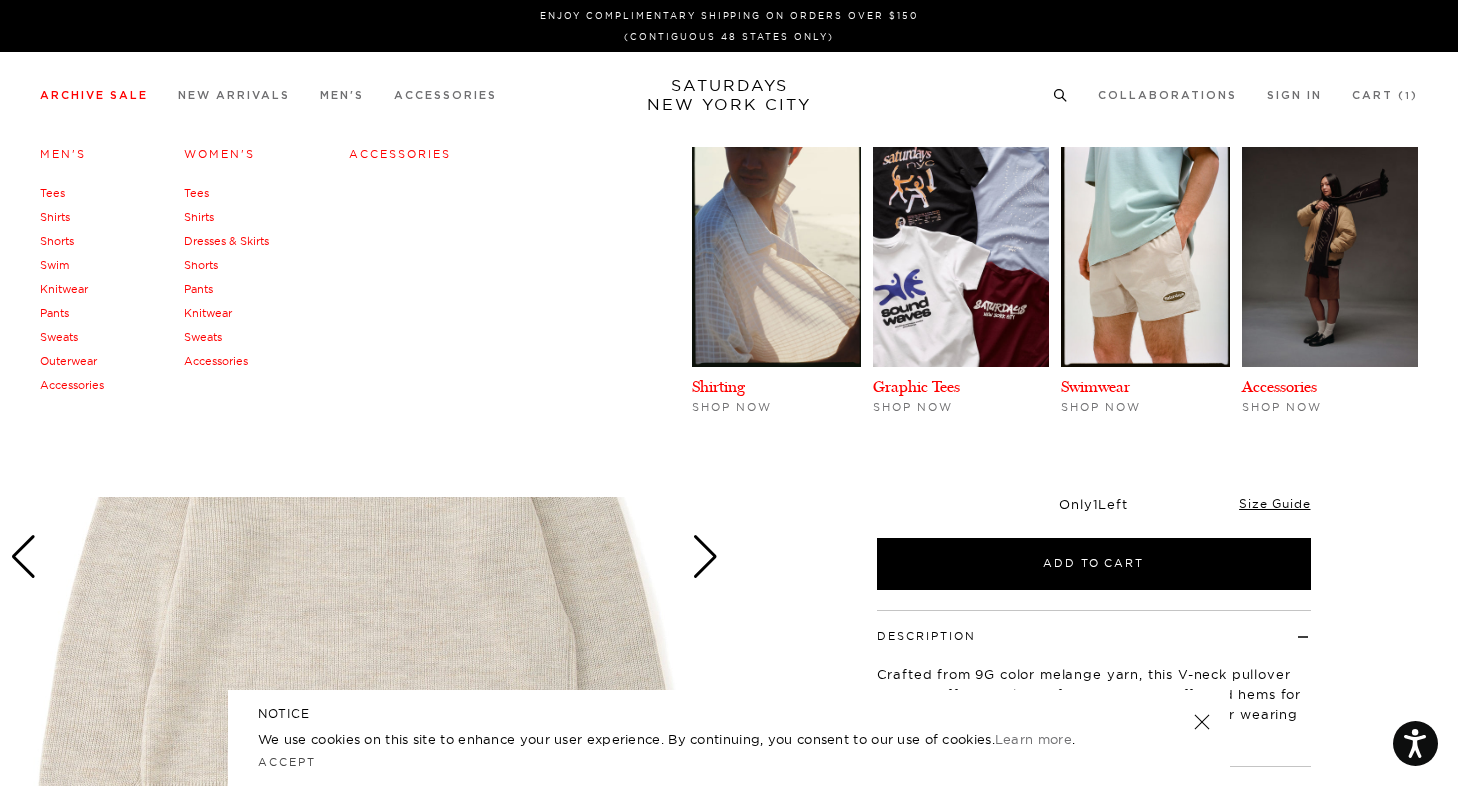 click on "Shirts" at bounding box center (55, 217) 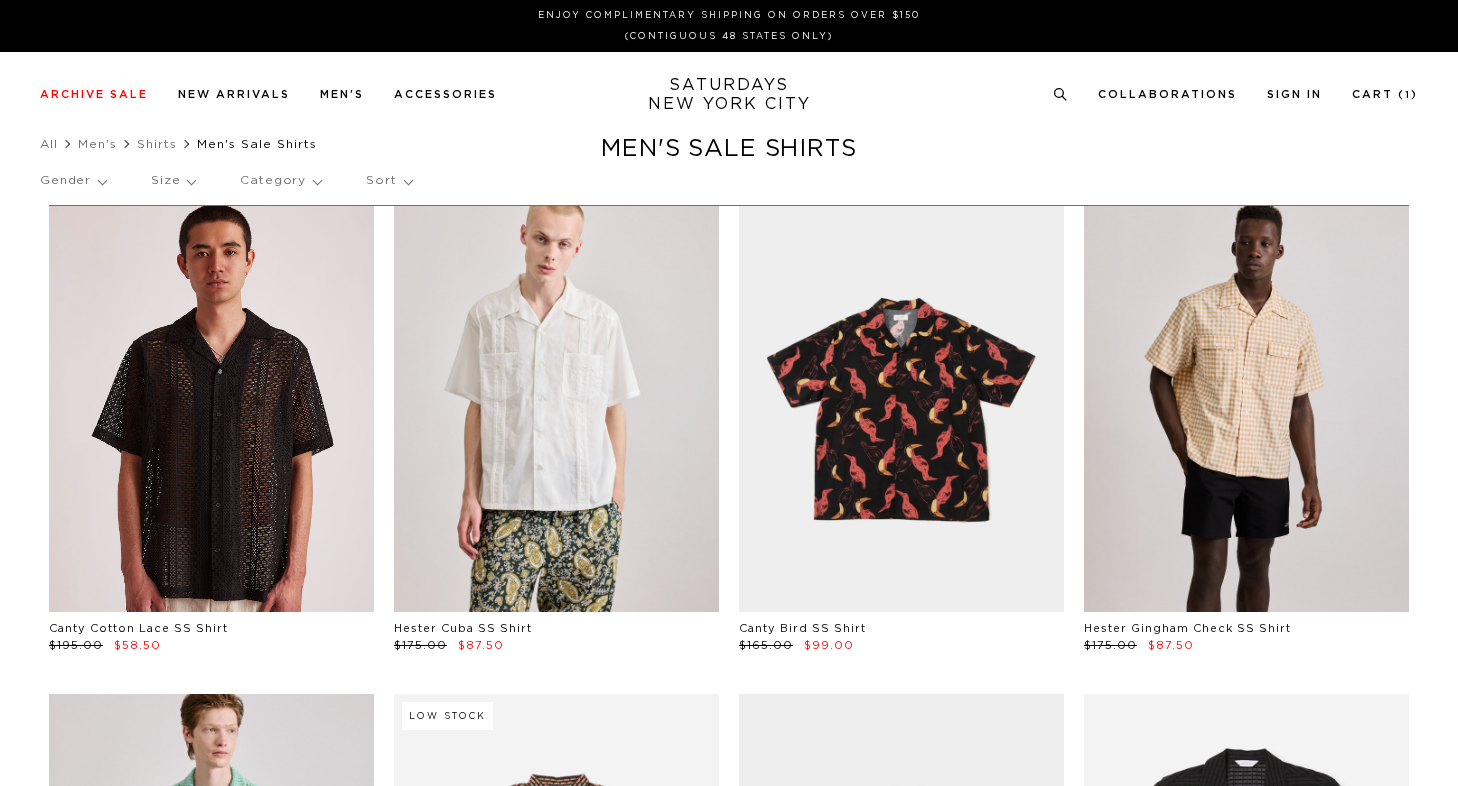 scroll, scrollTop: 0, scrollLeft: 0, axis: both 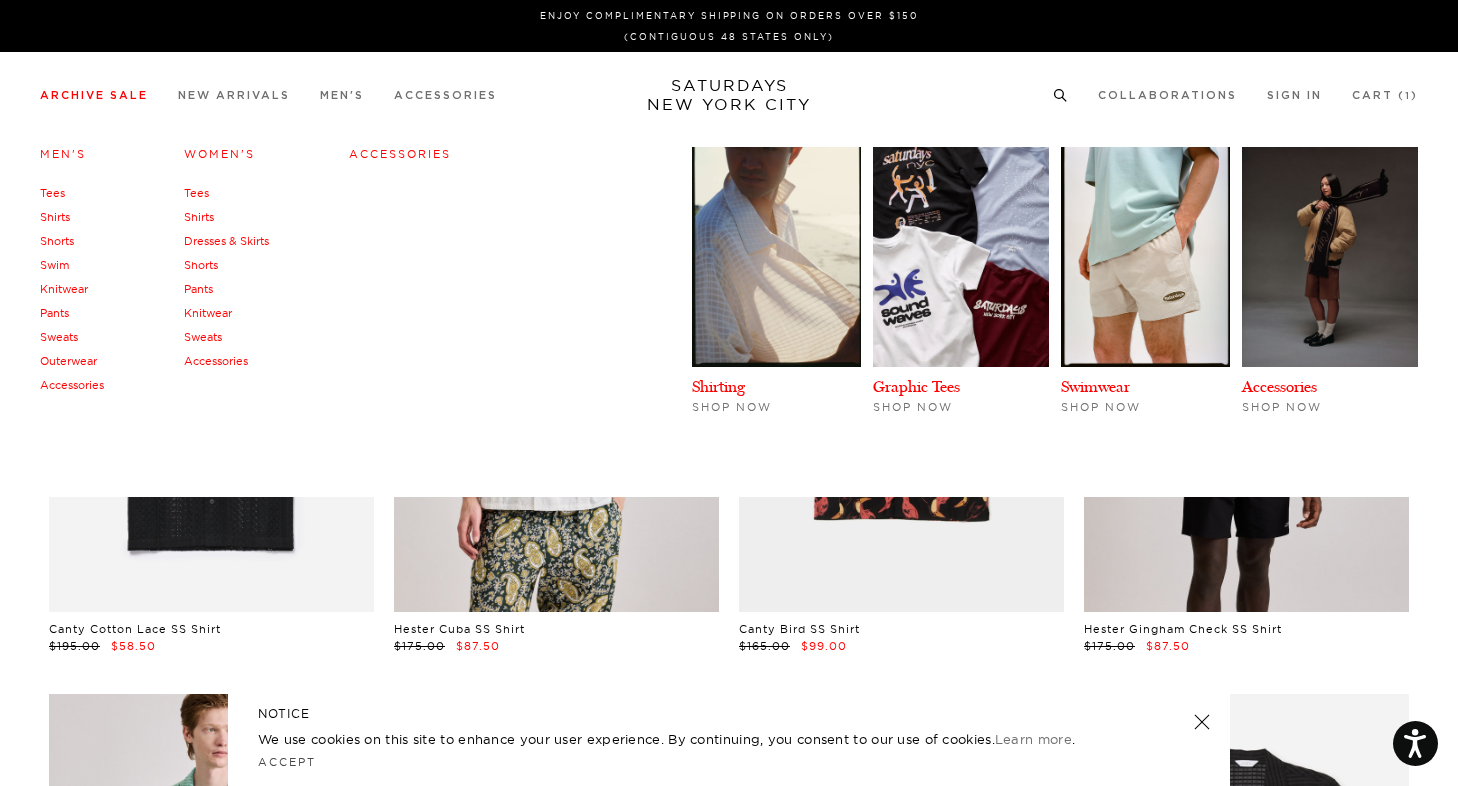 click on "Shirts" at bounding box center (199, 217) 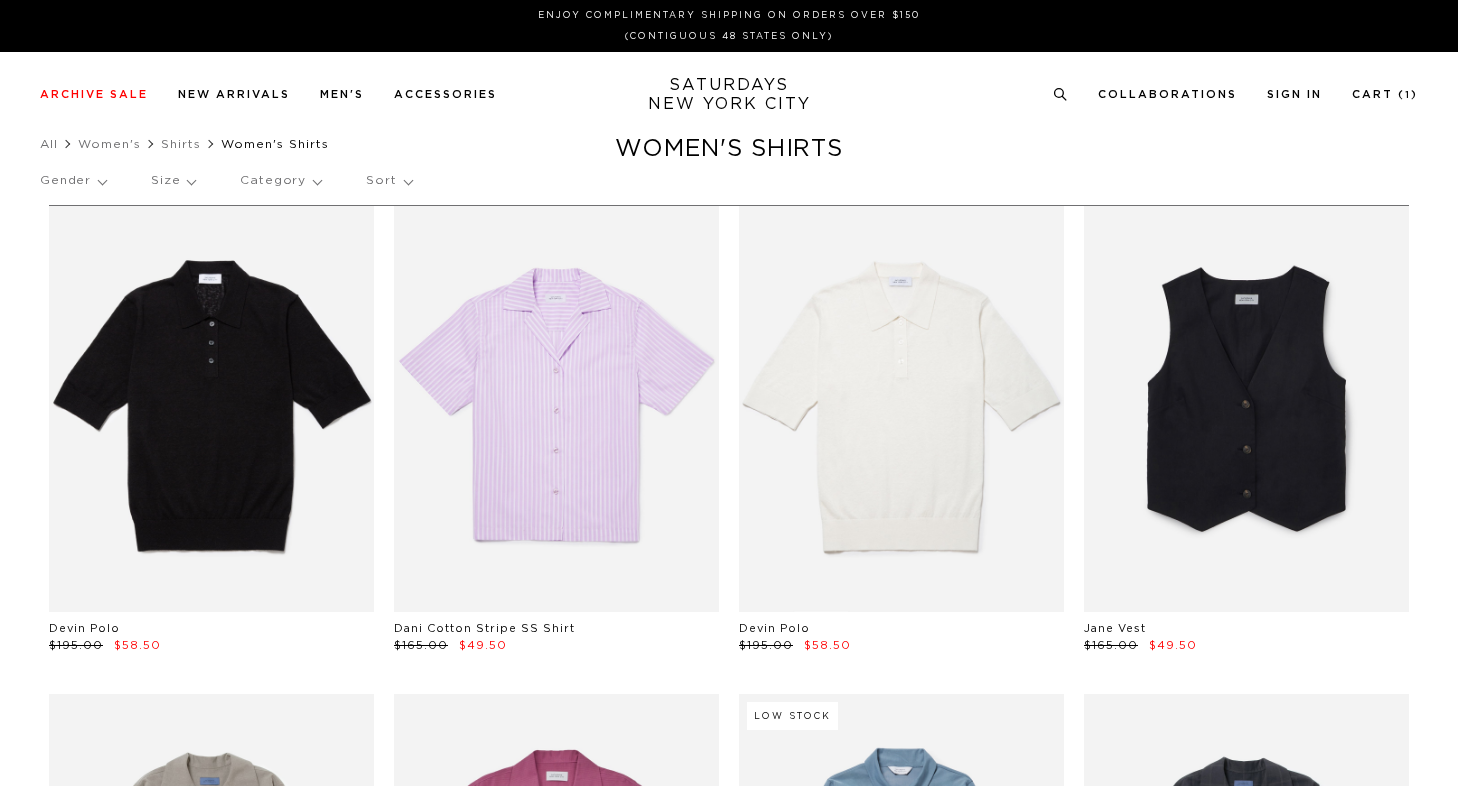 scroll, scrollTop: 0, scrollLeft: 0, axis: both 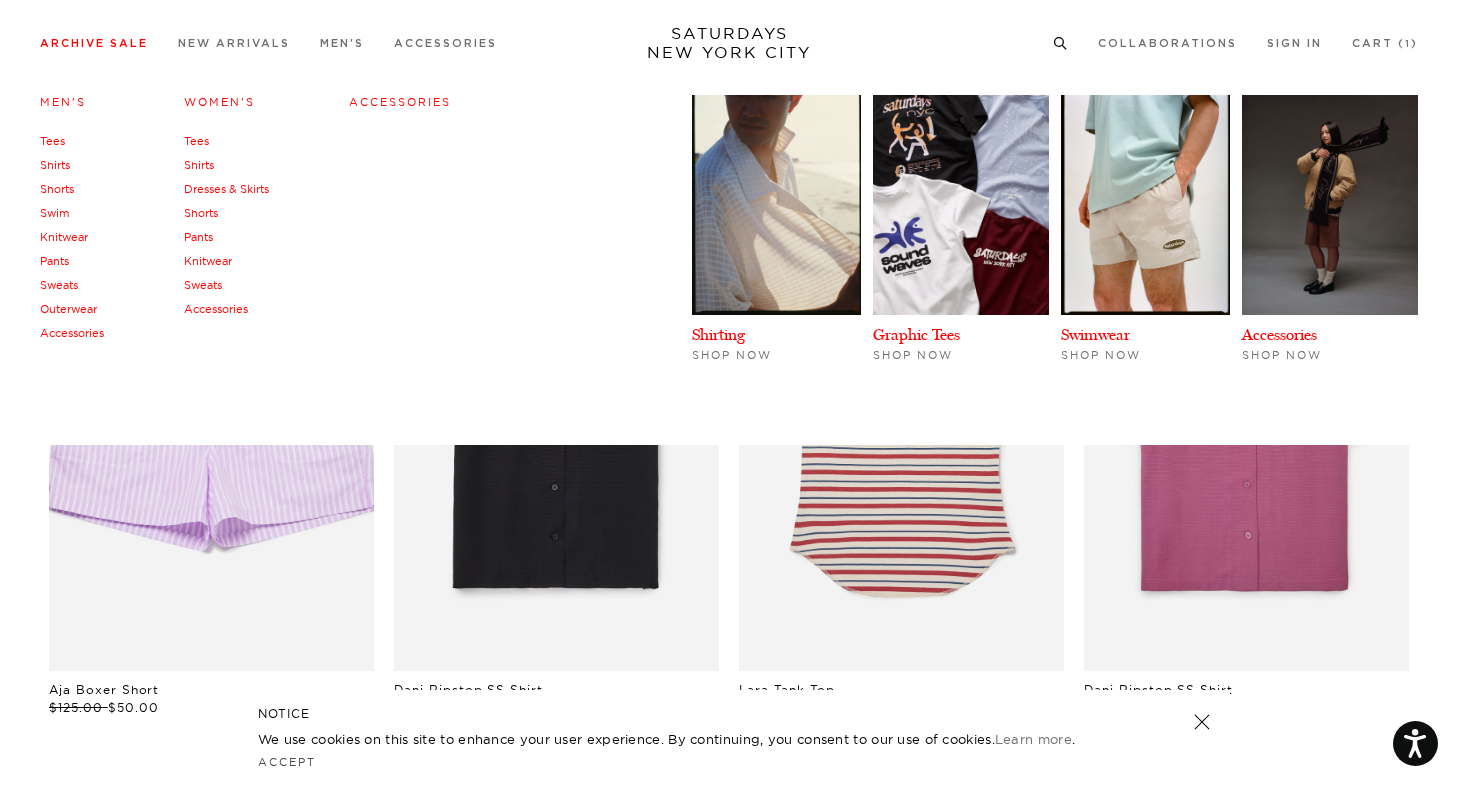 click on "Knitwear" at bounding box center [208, 261] 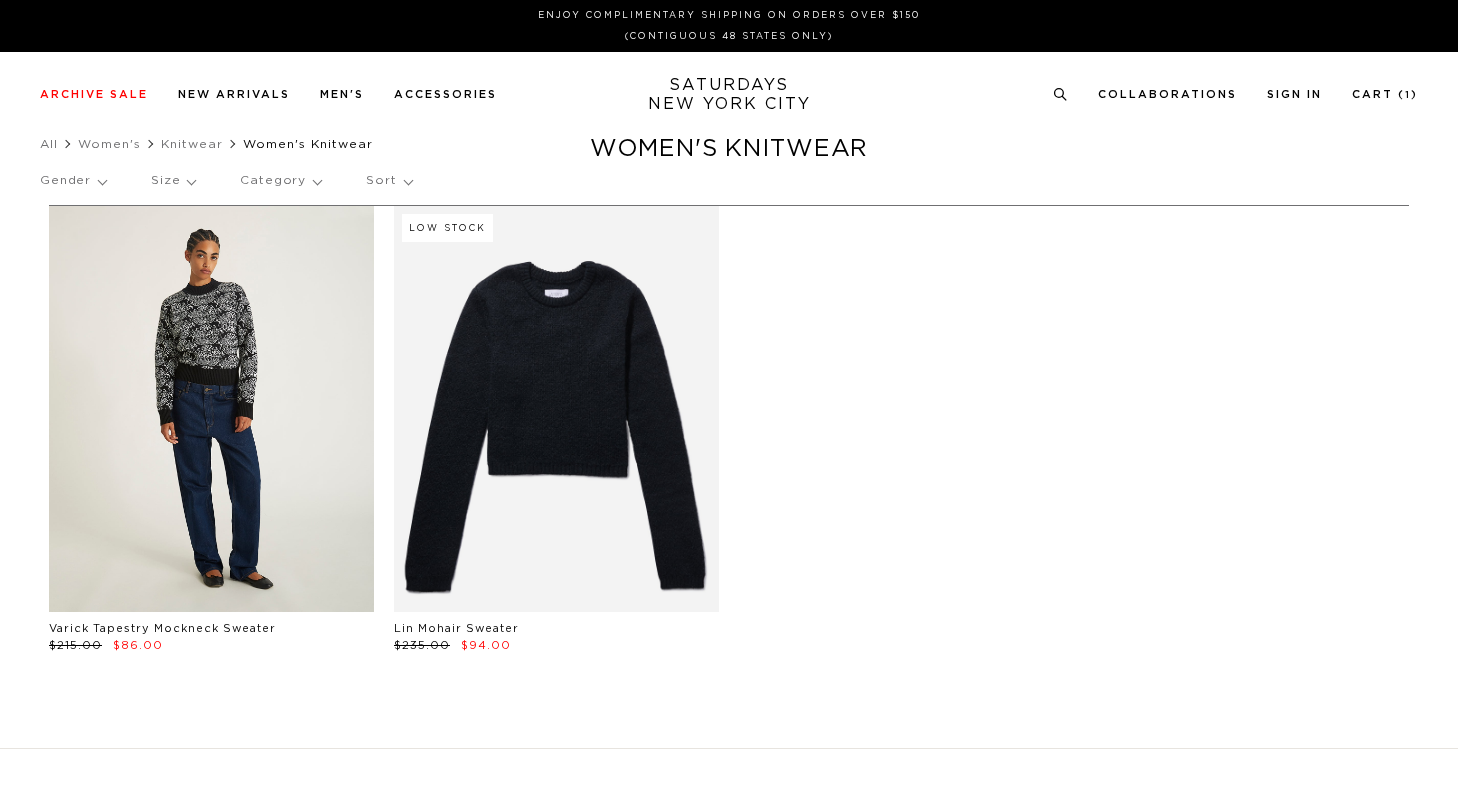 scroll, scrollTop: 0, scrollLeft: 0, axis: both 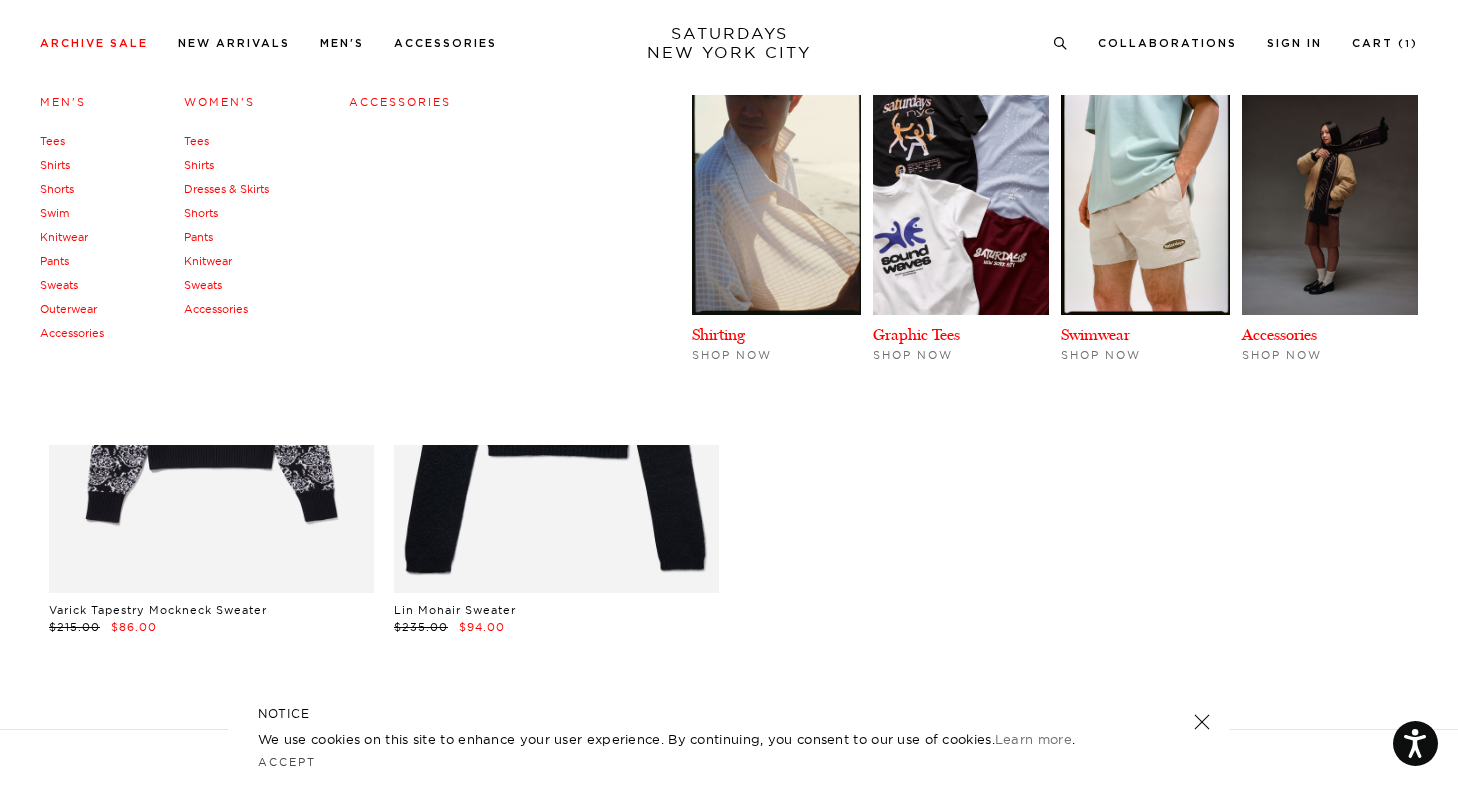 click on "Pants" at bounding box center (198, 237) 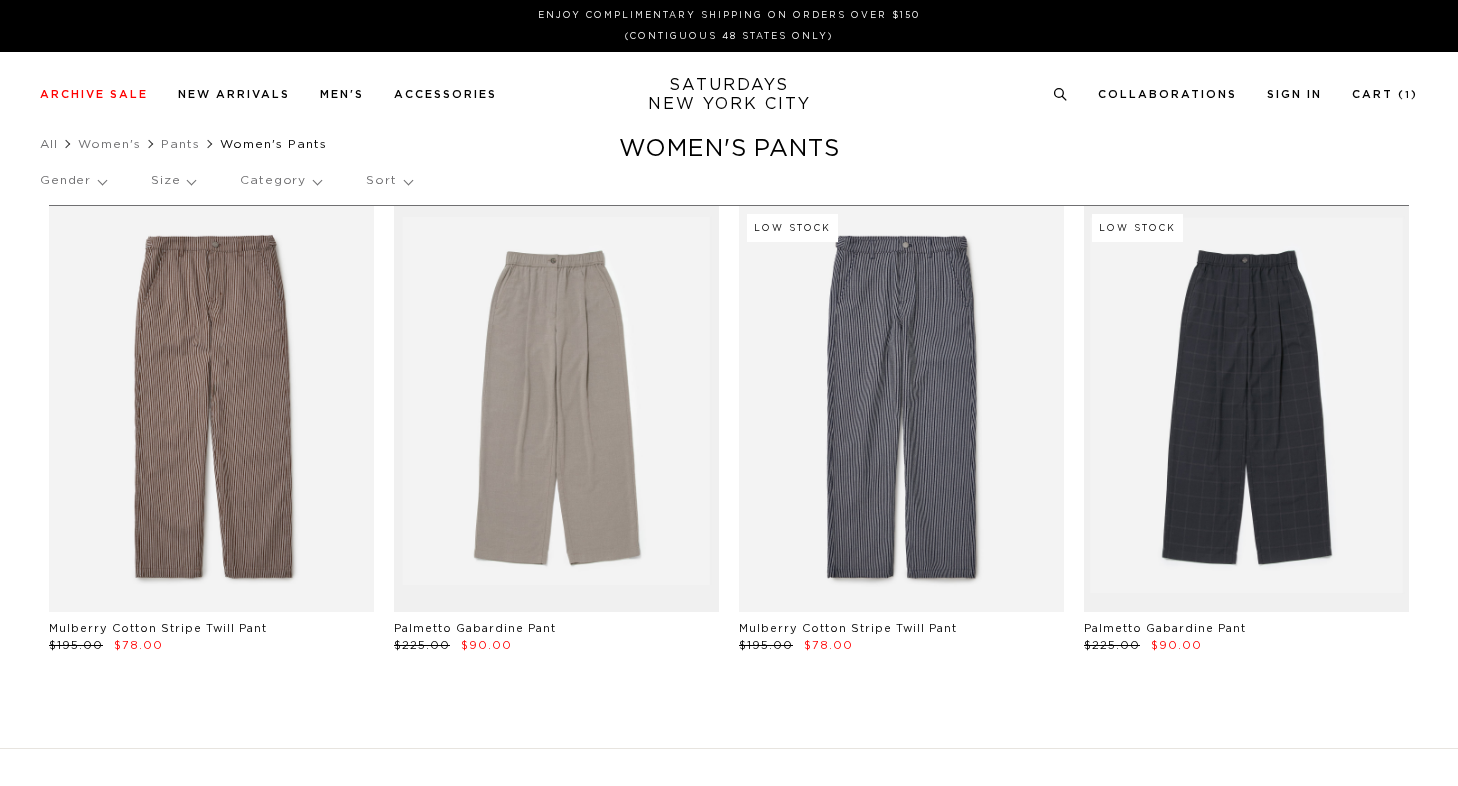 scroll, scrollTop: 0, scrollLeft: 0, axis: both 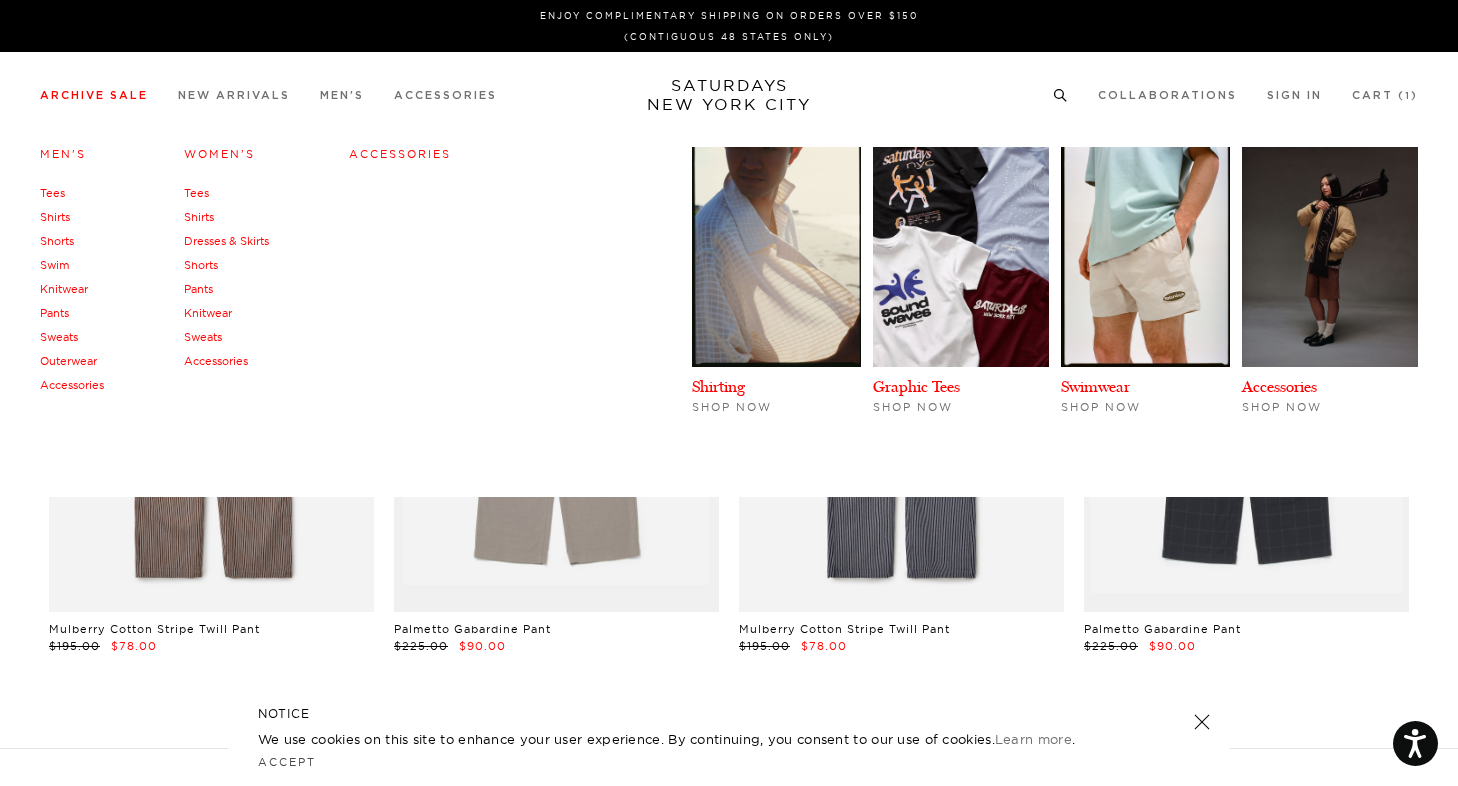 click on "Tees" at bounding box center [196, 193] 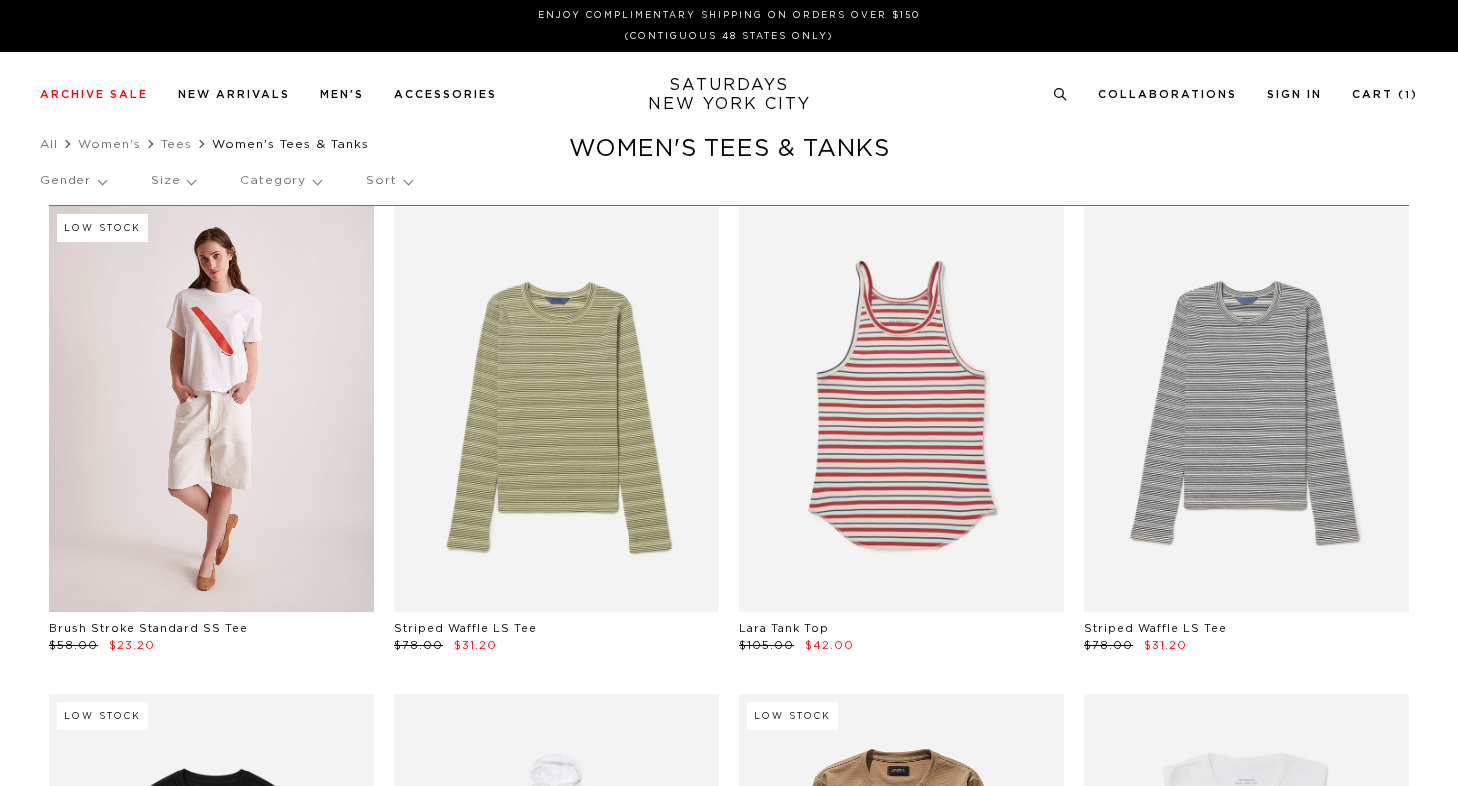 scroll, scrollTop: 0, scrollLeft: 0, axis: both 